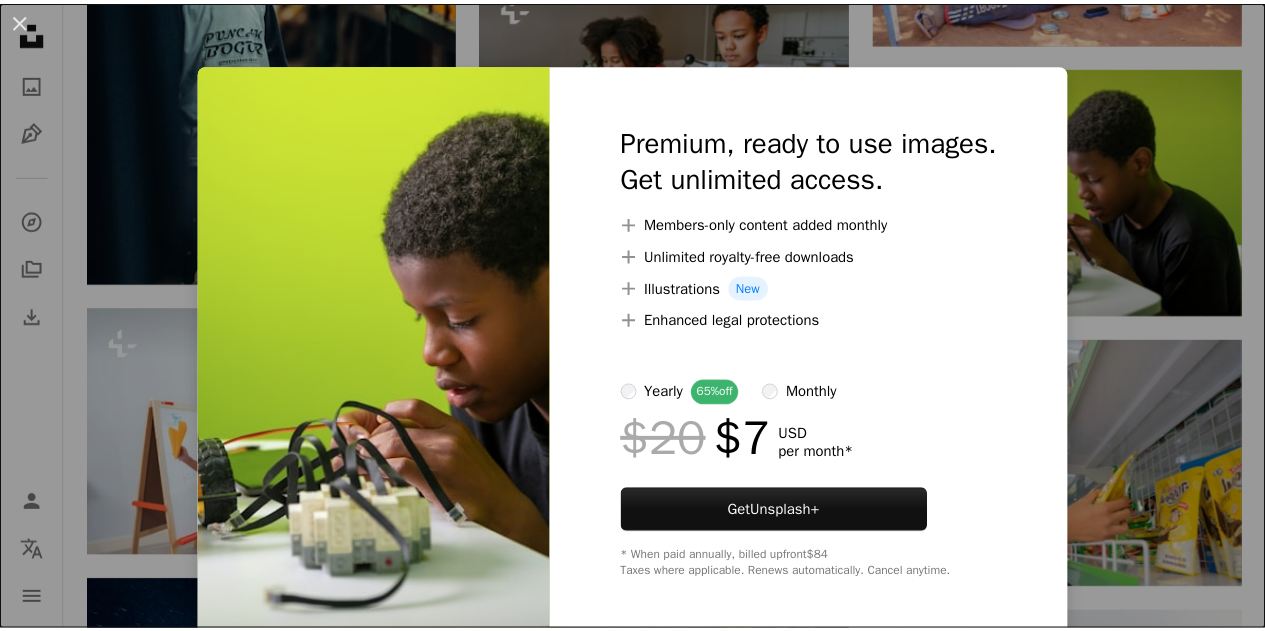 scroll, scrollTop: 2744, scrollLeft: 0, axis: vertical 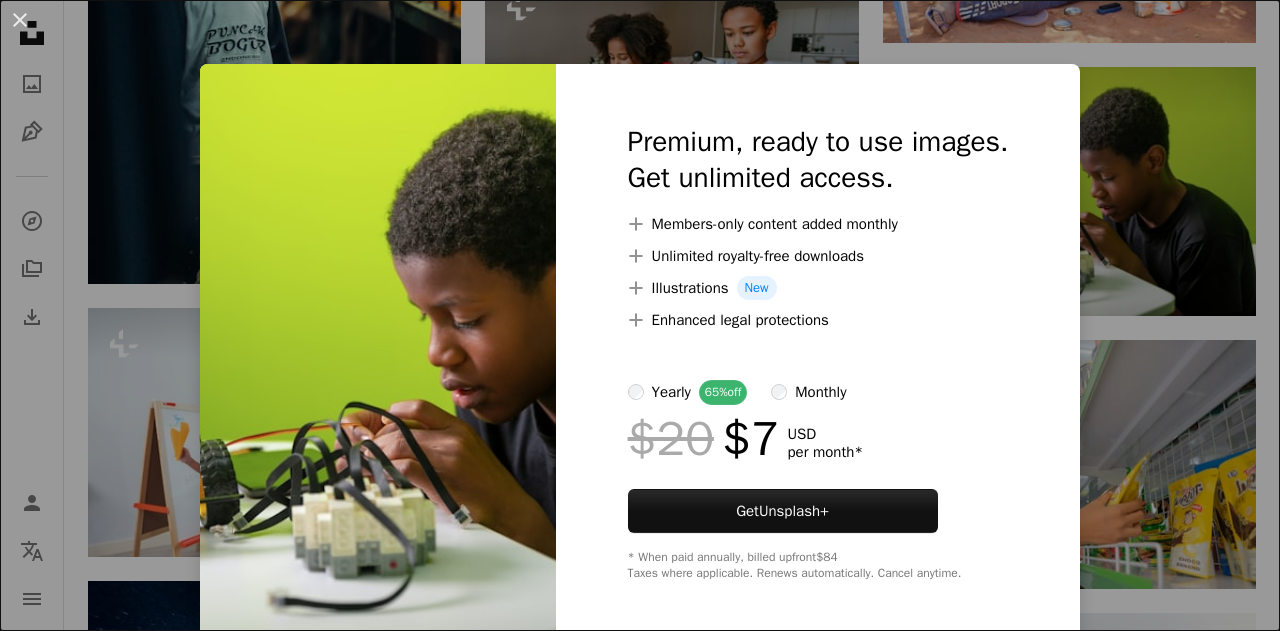 click on "An X shape Premium, ready to use images. Get unlimited access. A plus sign Members-only content added monthly A plus sign Unlimited royalty-free downloads A plus sign Illustrations  New A plus sign Enhanced legal protections yearly 65%  off monthly $20   $7 USD per month * Get  Unsplash+ * When paid annually, billed upfront  $84 Taxes where applicable. Renews automatically. Cancel anytime." at bounding box center [640, 315] 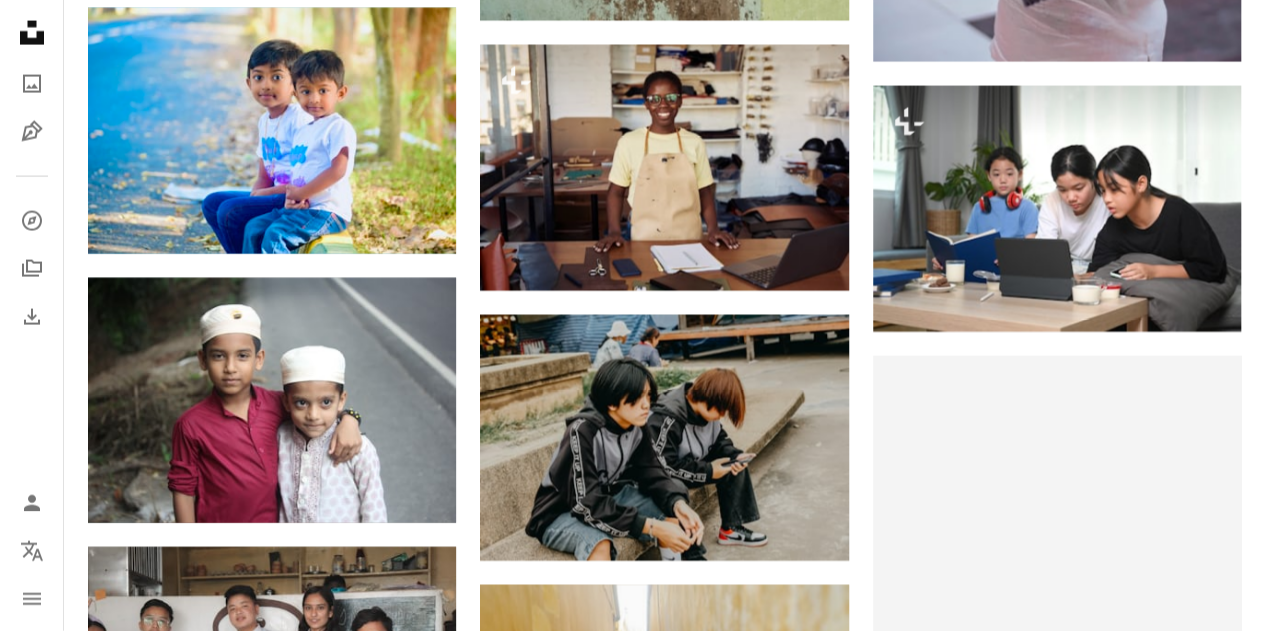 scroll, scrollTop: 6025, scrollLeft: 0, axis: vertical 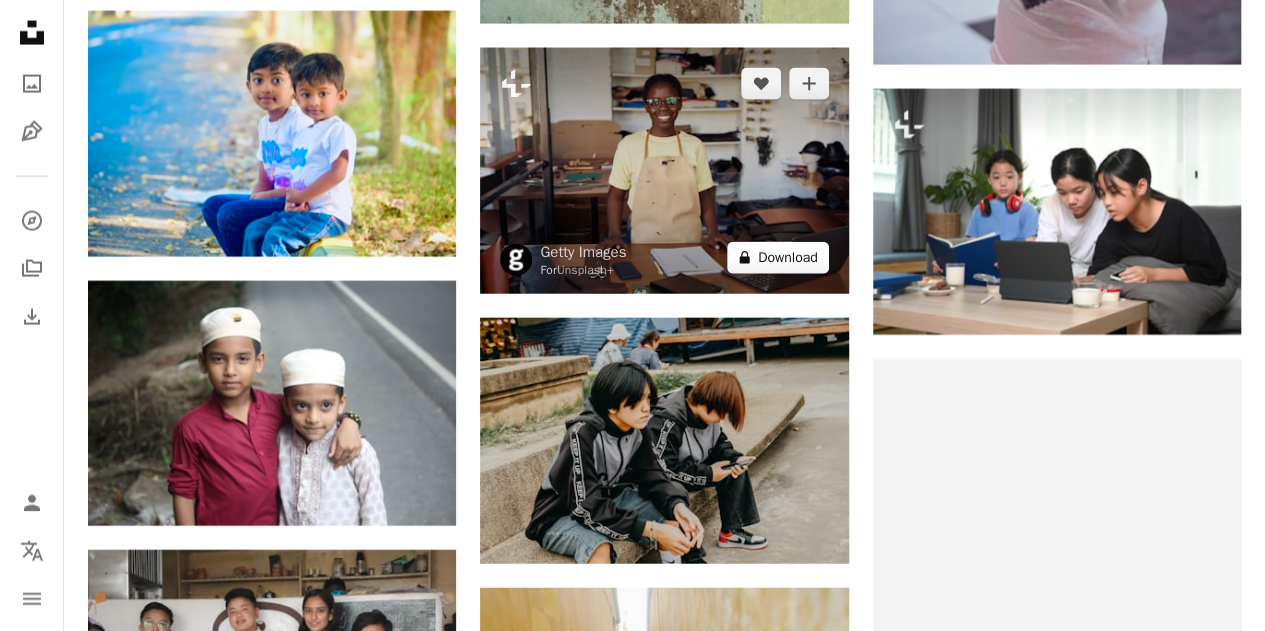 click on "A lock Download" at bounding box center [778, 258] 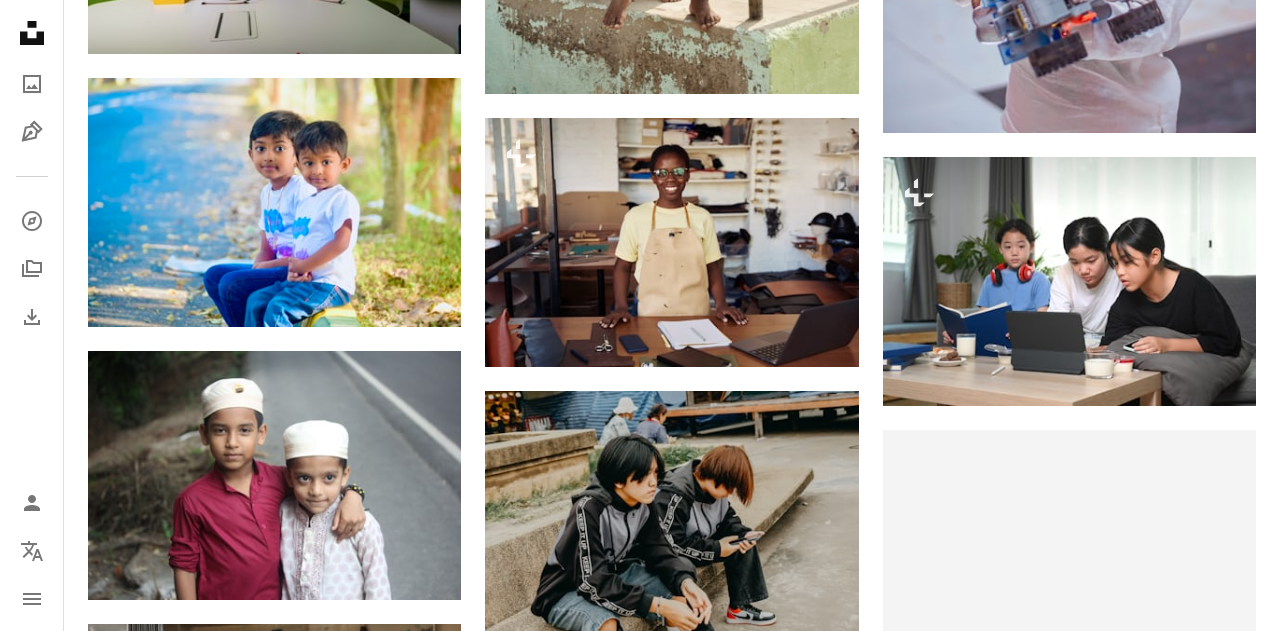 click on "An X shape Premium, ready to use images. Get unlimited access. A plus sign Members-only content added monthly A plus sign Unlimited royalty-free downloads A plus sign Illustrations  New A plus sign Enhanced legal protections yearly 65%  off monthly $20   $7 USD per month * Get  Unsplash+ * When paid annually, billed upfront  $84 Taxes where applicable. Renews automatically. Cancel anytime." at bounding box center (640, 4259) 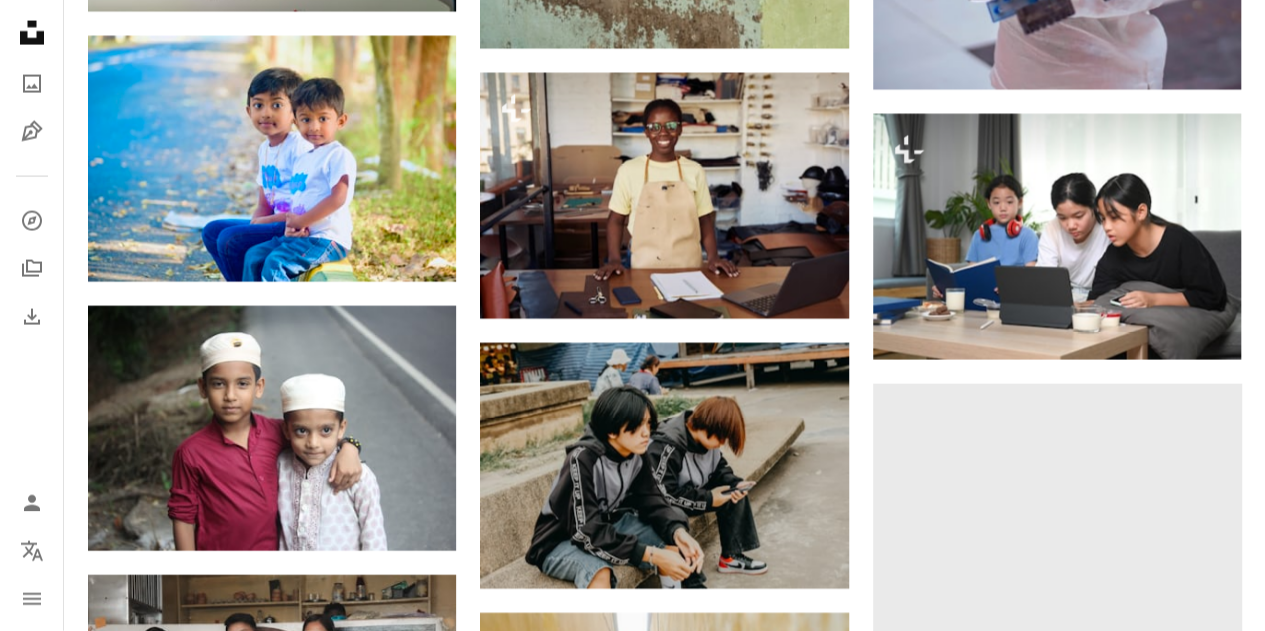 scroll, scrollTop: 5867, scrollLeft: 0, axis: vertical 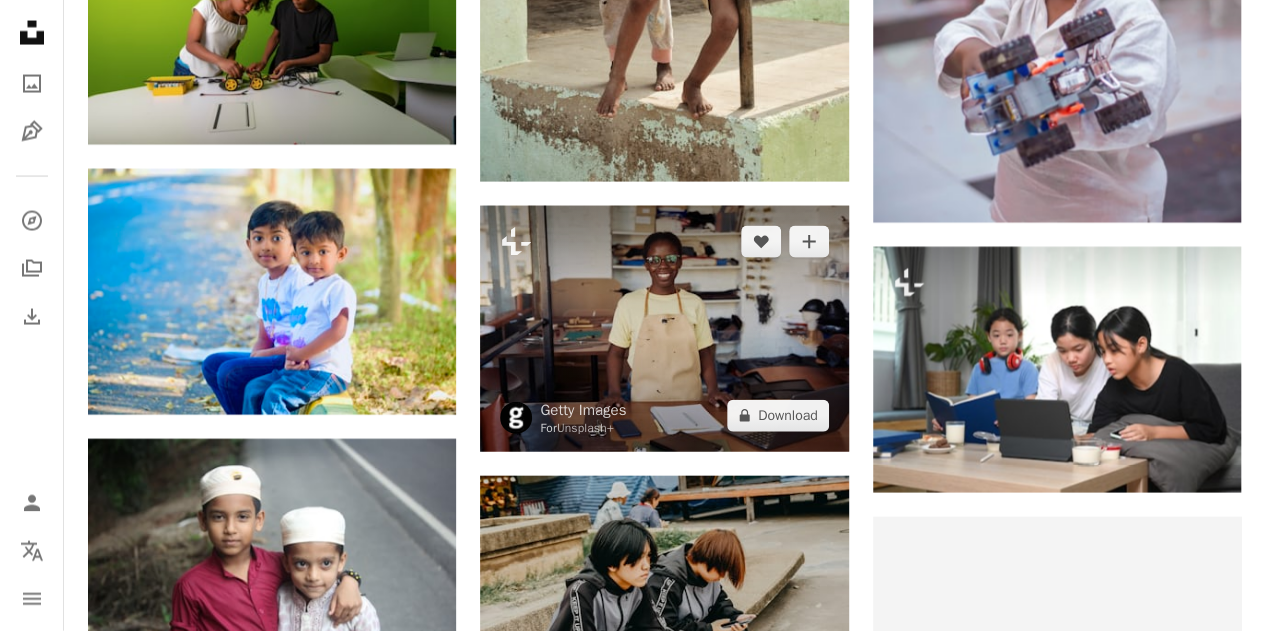click at bounding box center (664, 329) 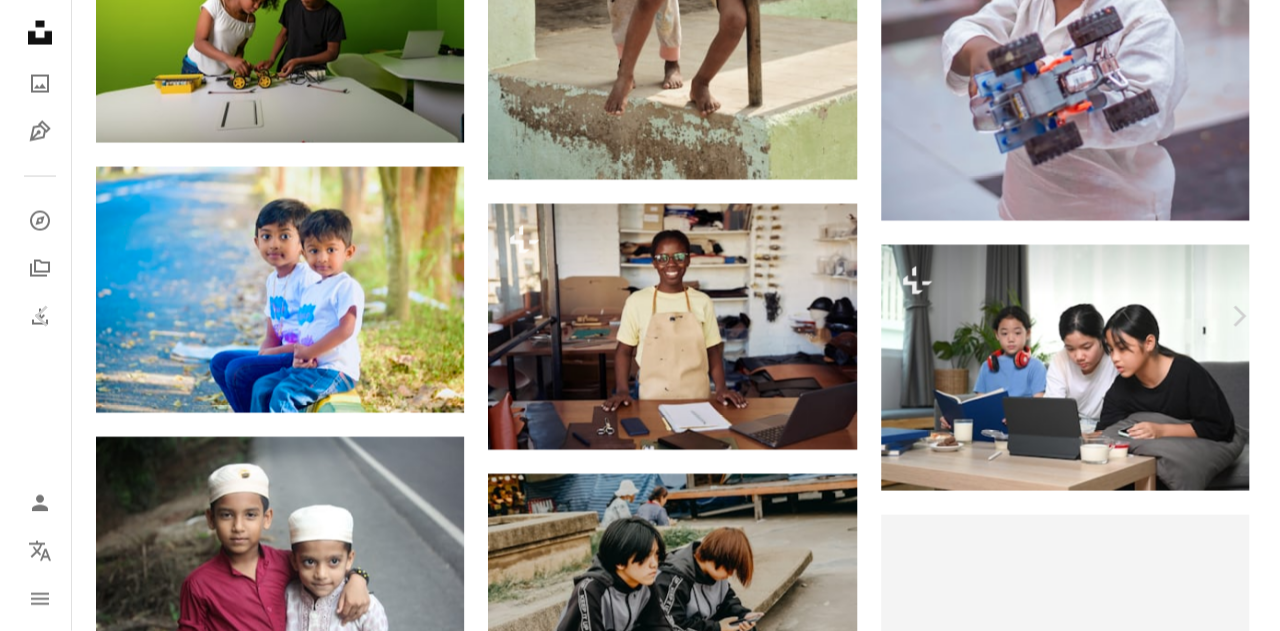 scroll, scrollTop: 5874, scrollLeft: 0, axis: vertical 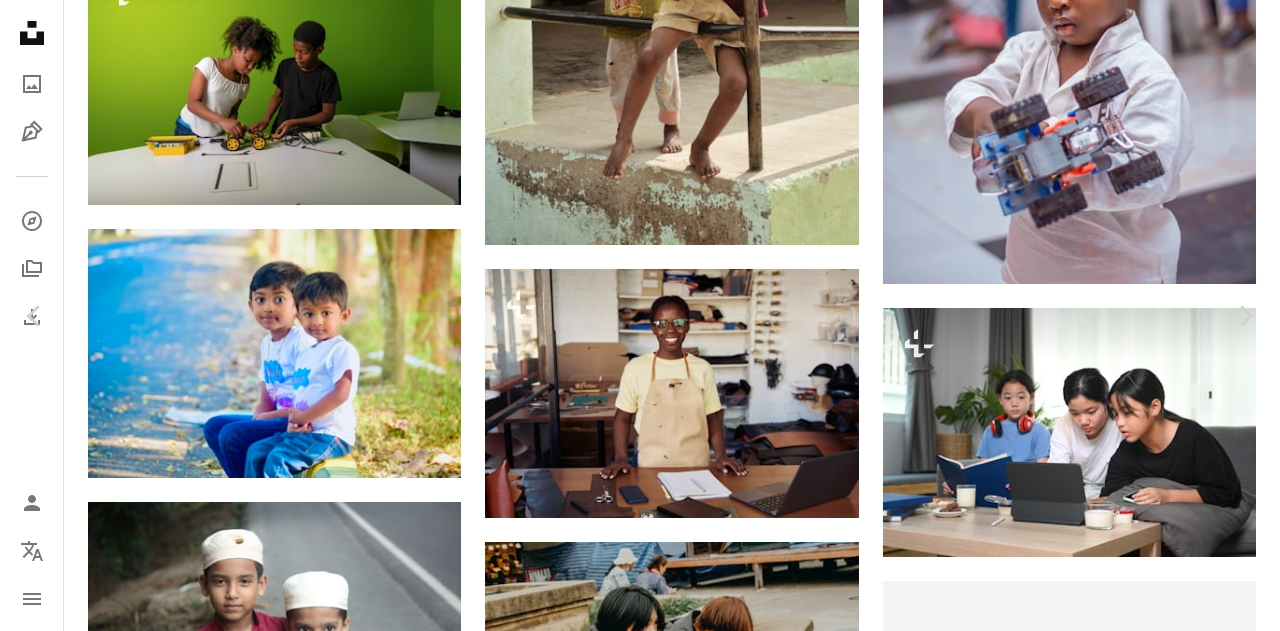 click on "An X shape Chevron left Chevron right Getty Images For  Unsplash+ A heart A plus sign A lock Download Zoom in A forward-right arrow Share More Actions Calendar outlined Published on  April 22, 2023 Safety Licensed under the  Unsplash+ License business people success adults only workshop creativity store small business entrepreneur manager young women order one woman only skill one person color image ethnicity HD Wallpapers From this series Plus sign for Unsplash+ Related images Plus sign for Unsplash+ A heart A plus sign Getty Images For  Unsplash+ A lock Download Plus sign for Unsplash+ A heart A plus sign Getty Images For  Unsplash+ A lock Download Plus sign for Unsplash+ A heart A plus sign Getty Images For  Unsplash+ A lock Download Plus sign for Unsplash+ A heart A plus sign Getty Images For  Unsplash+ A lock Download Plus sign for Unsplash+ A heart A plus sign Getty Images For  Unsplash+ A lock Download Plus sign for Unsplash+ A heart A plus sign Getty Images For  Unsplash+ A lock Download A heart For" at bounding box center (640, 6321) 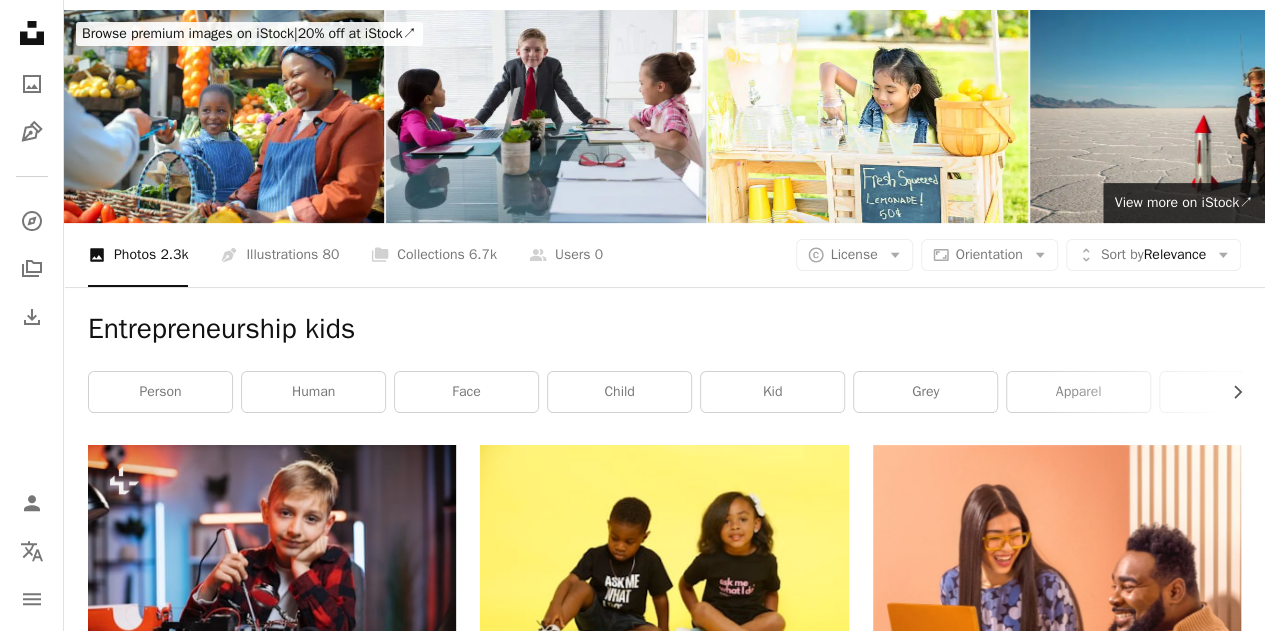 scroll, scrollTop: 0, scrollLeft: 0, axis: both 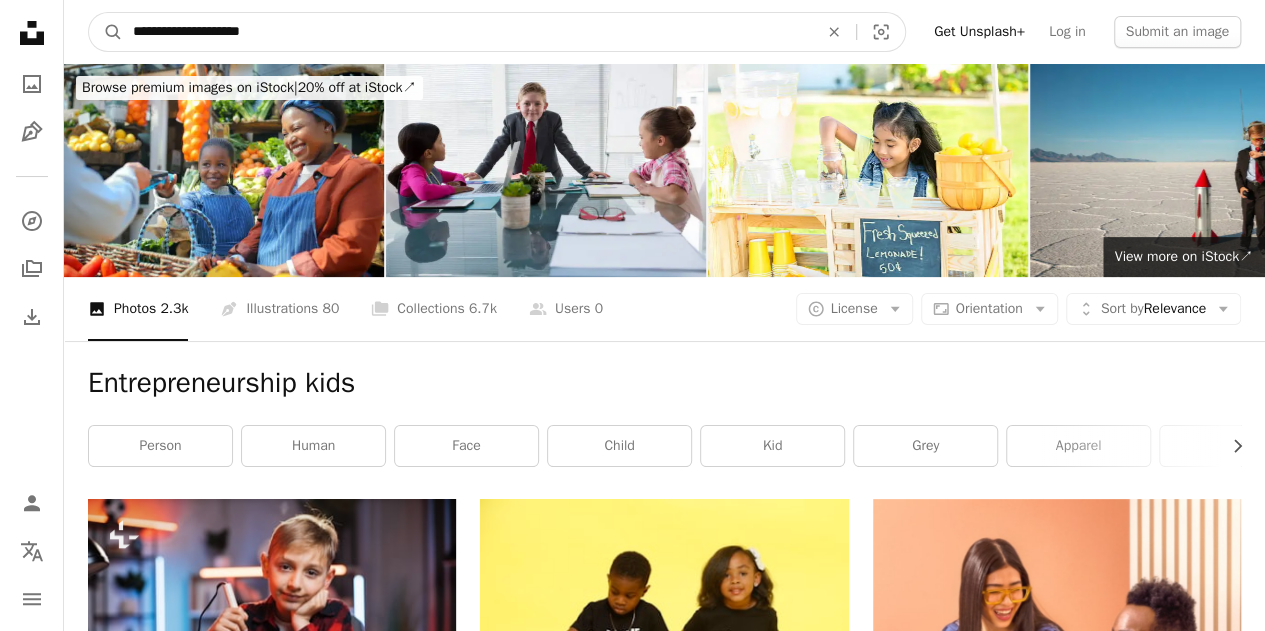 click on "**********" at bounding box center [467, 32] 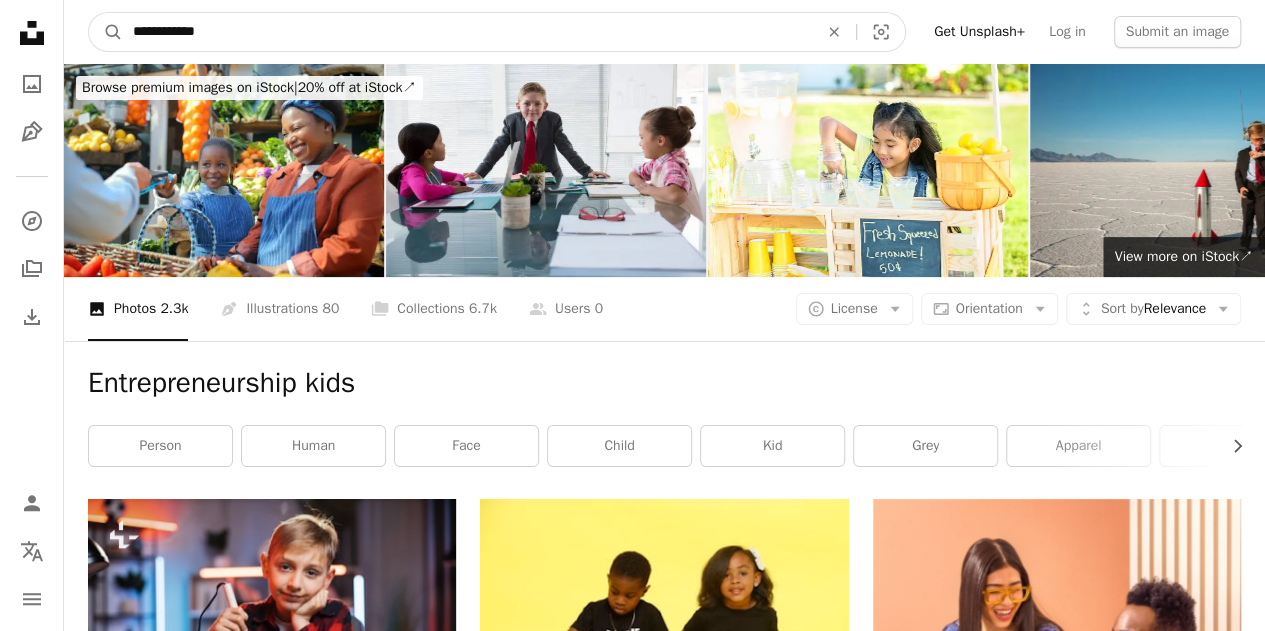 type on "**********" 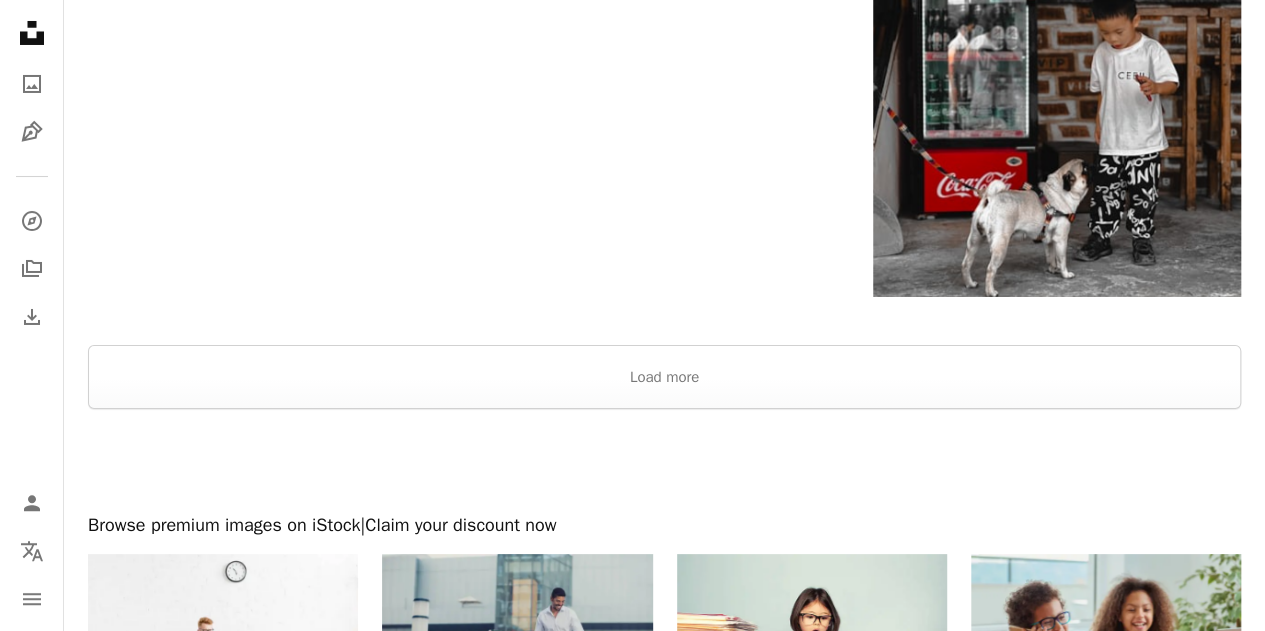 scroll, scrollTop: 3701, scrollLeft: 0, axis: vertical 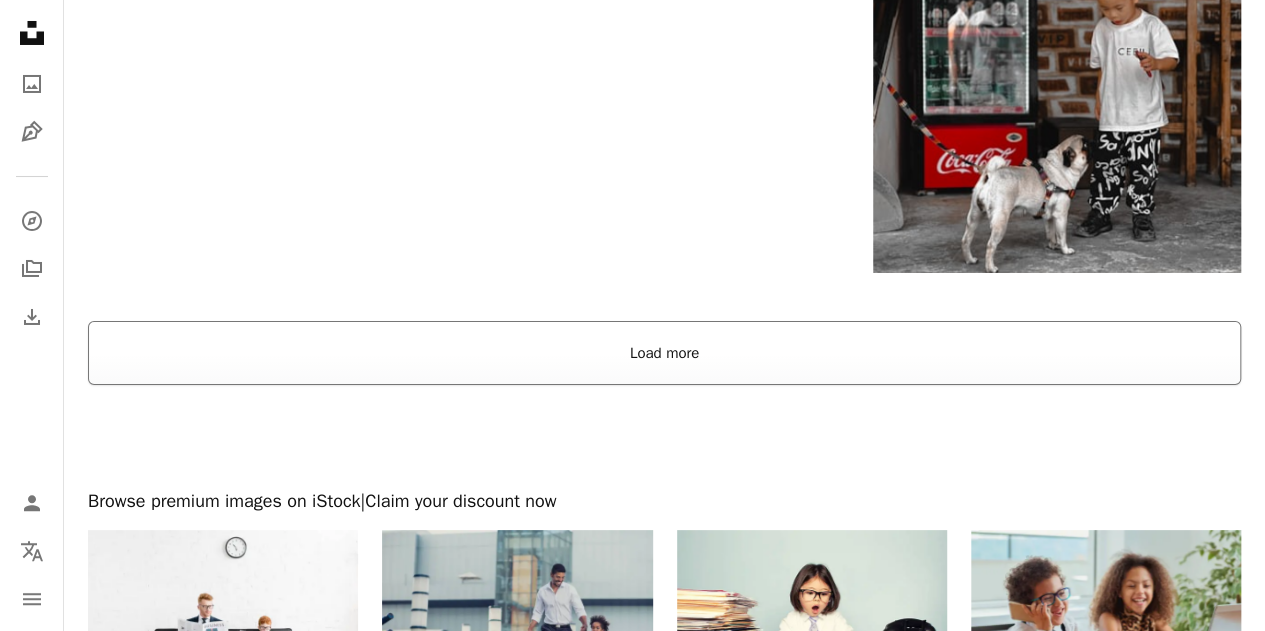 click on "Load more" at bounding box center [664, 353] 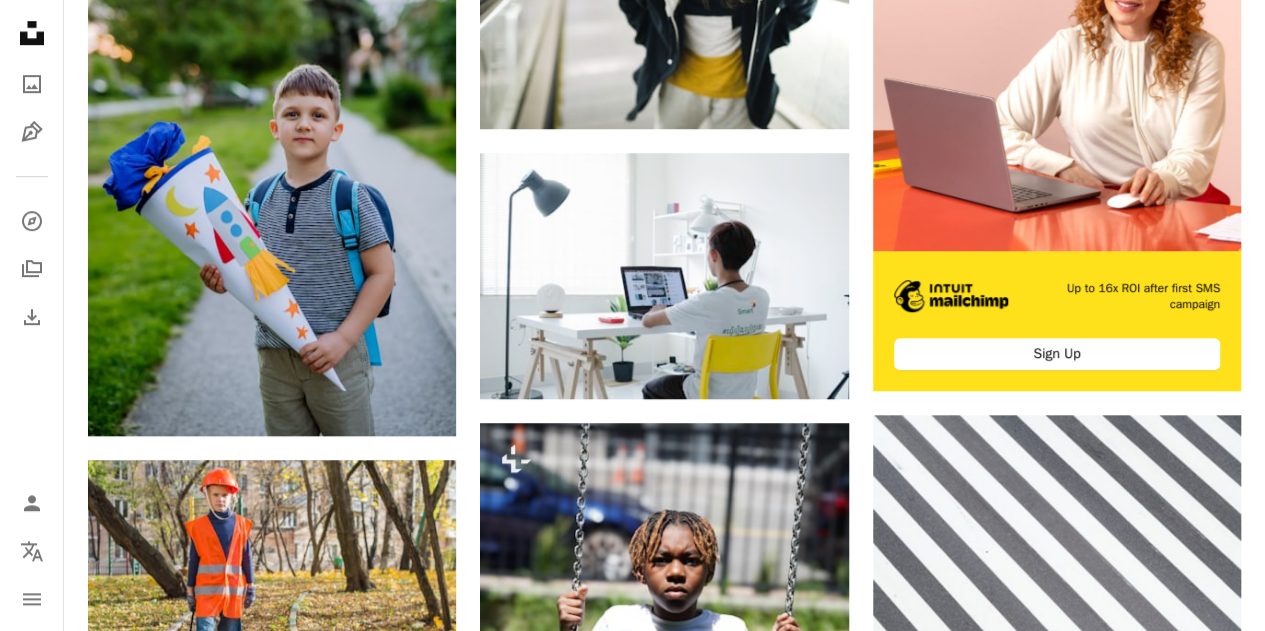 scroll, scrollTop: 0, scrollLeft: 0, axis: both 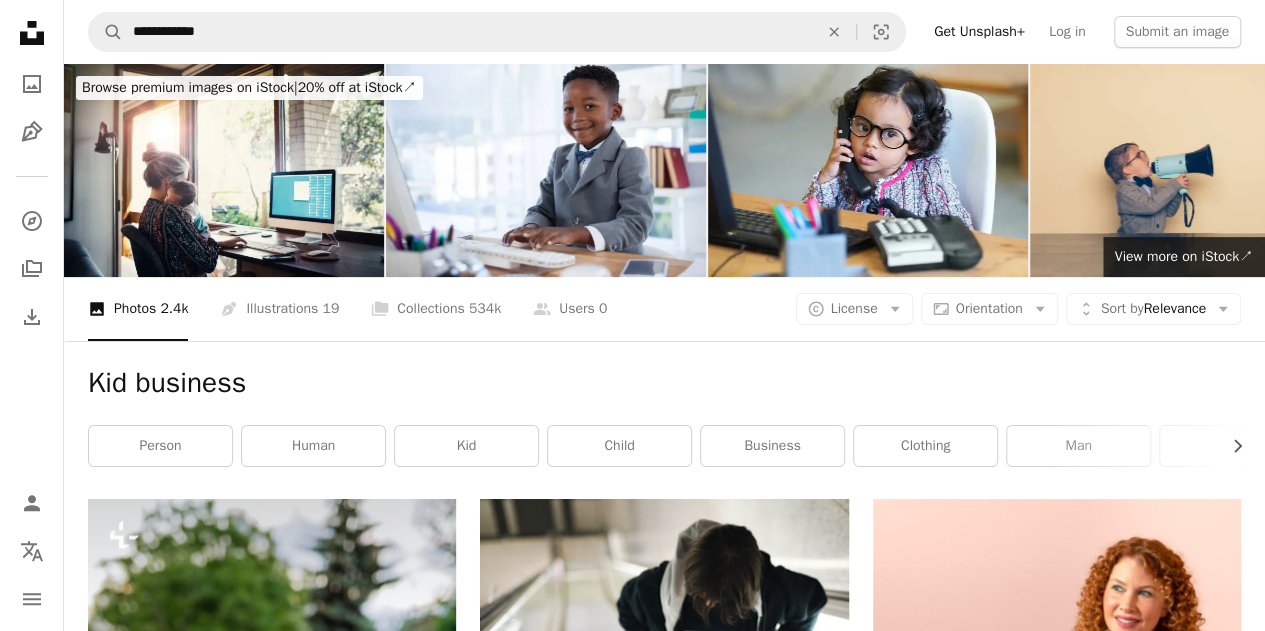 click on "**********" at bounding box center [664, 32] 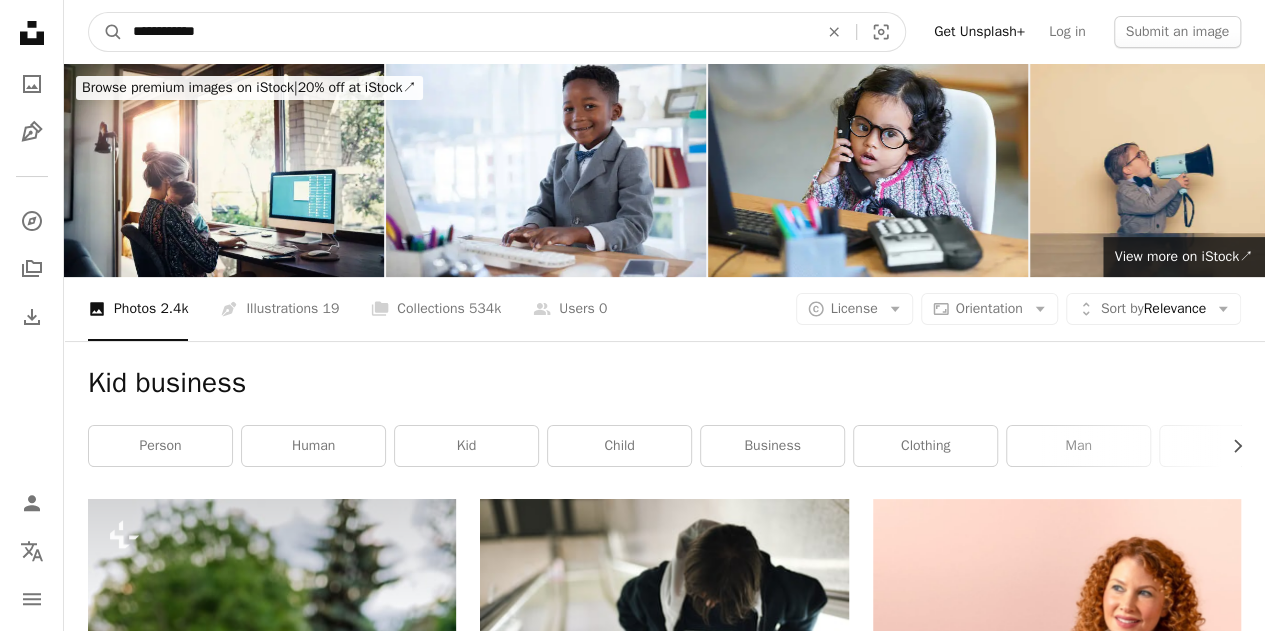 click on "**********" at bounding box center (467, 32) 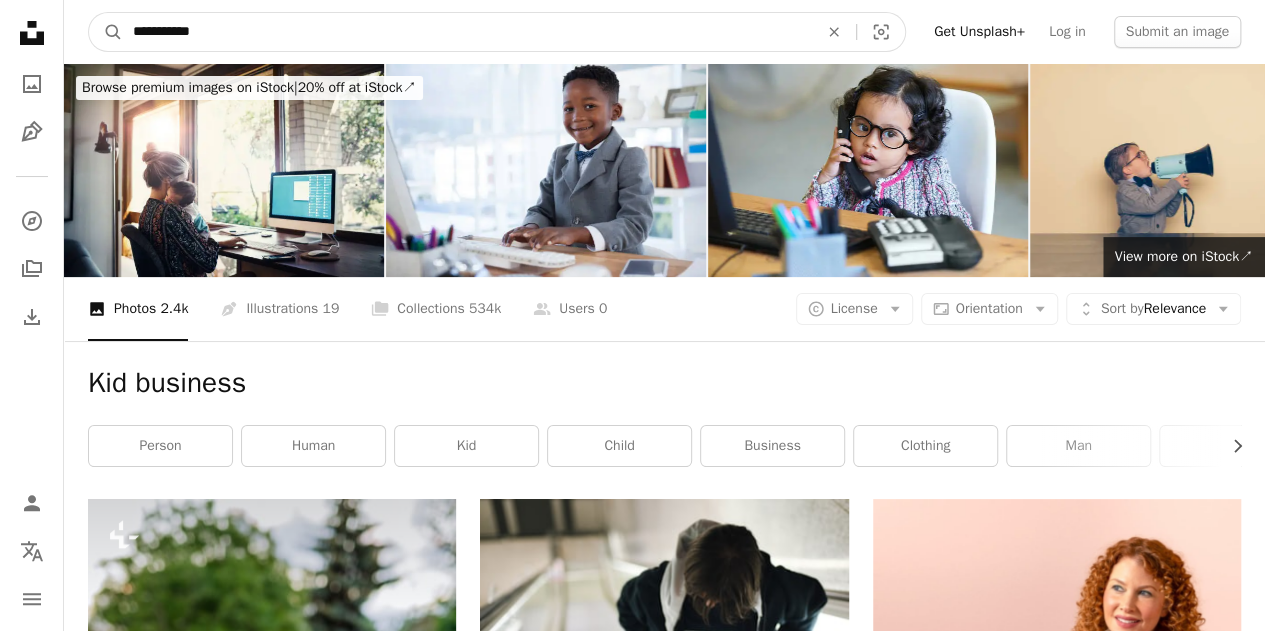 type on "**********" 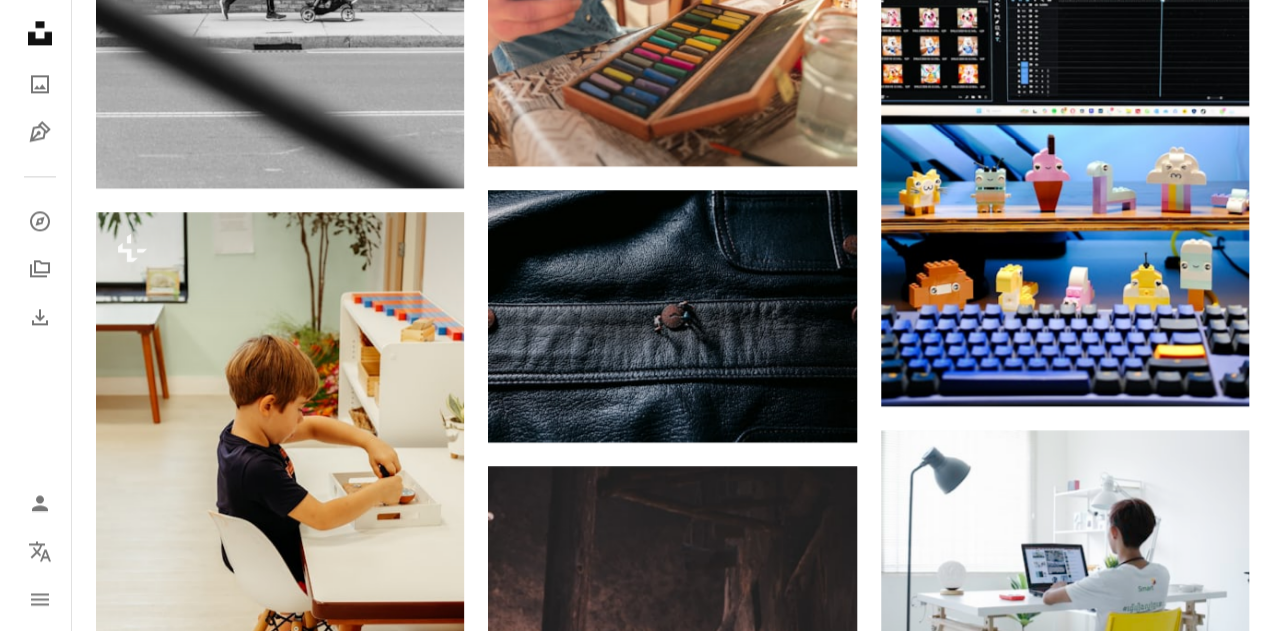 scroll, scrollTop: 1403, scrollLeft: 0, axis: vertical 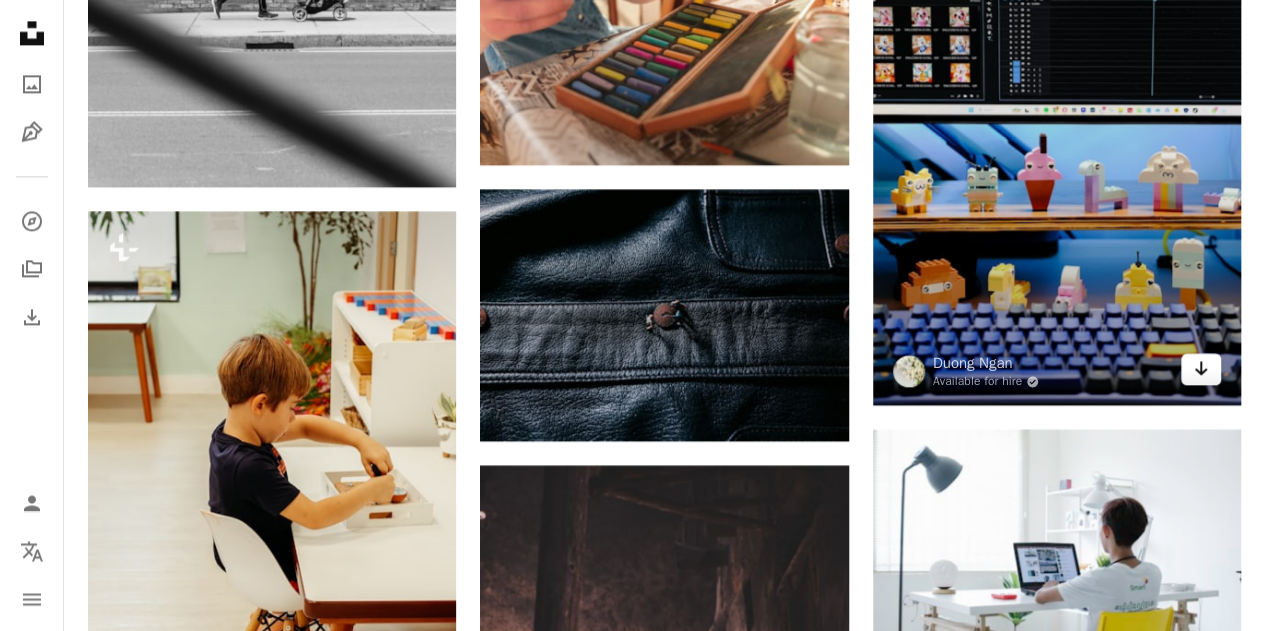 click 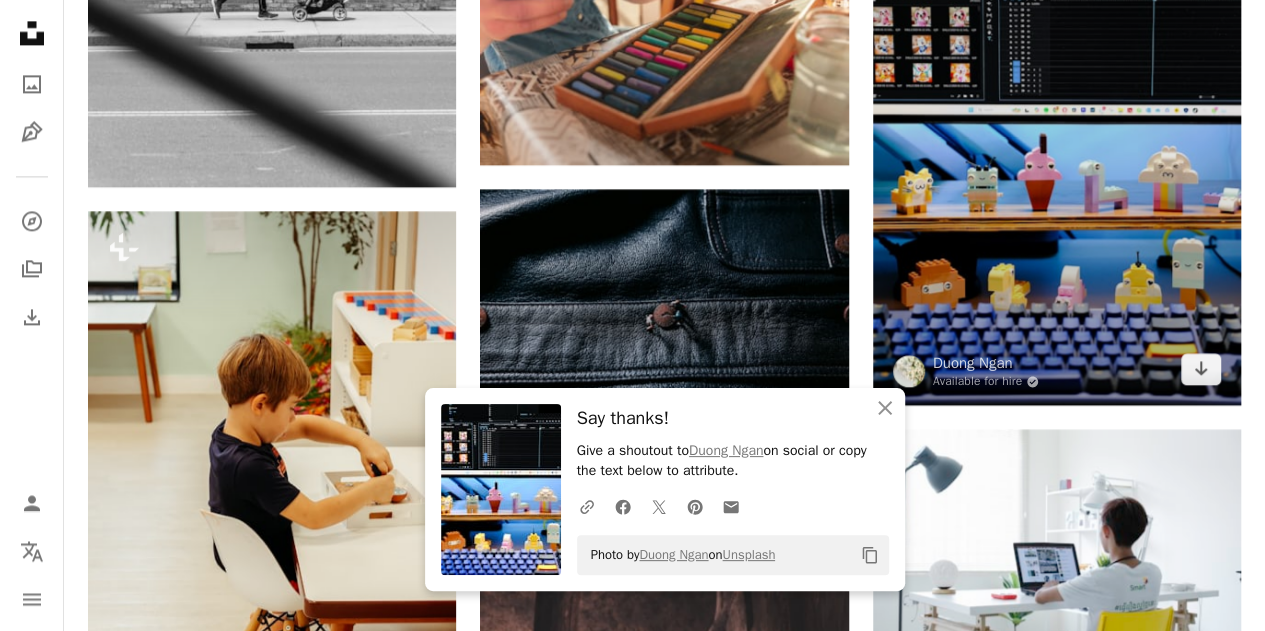 click at bounding box center [1057, 151] 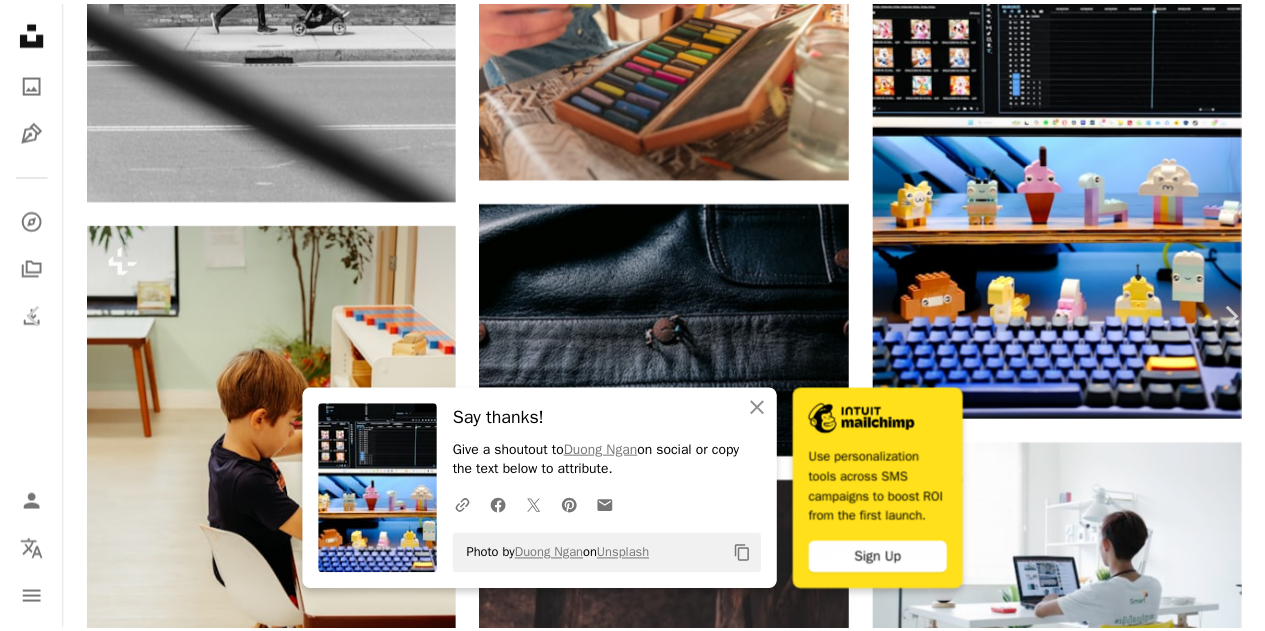 scroll, scrollTop: 3205, scrollLeft: 0, axis: vertical 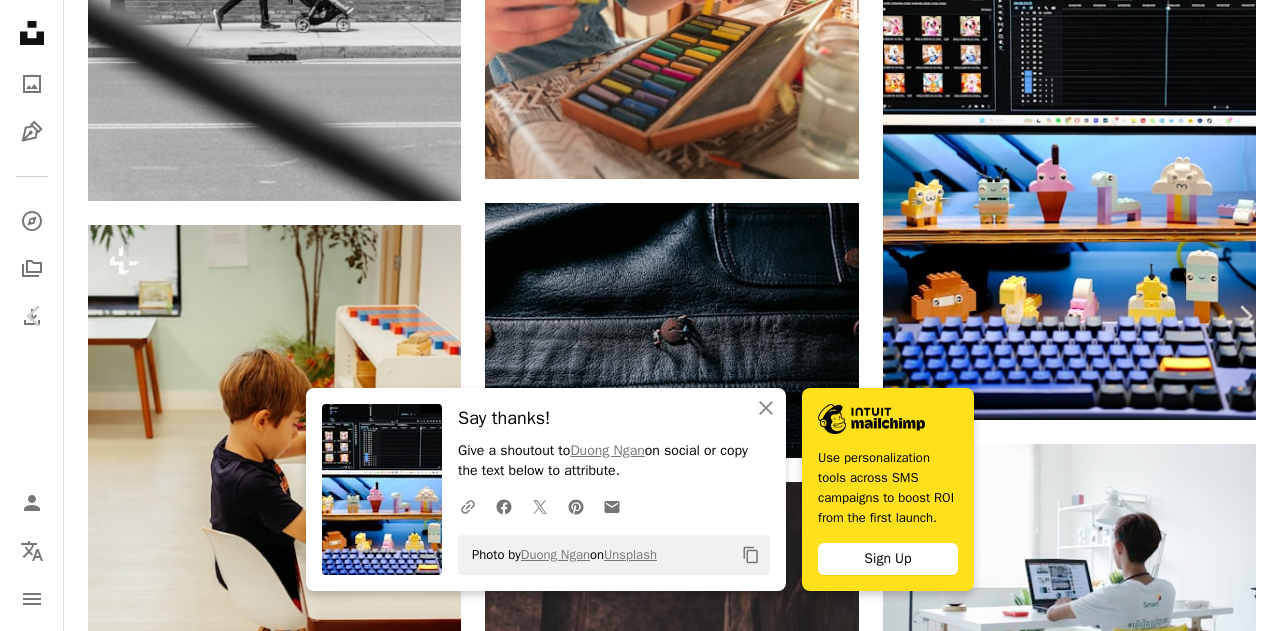 click on "Photo by [PERSON] on Unsplash
Copy content Use personalization tools across SMS campaigns to boost ROI from the first launch. Sign Up [PERSON] Available for hire A checkmark inside of a circle A heart A plus sign Download free Chevron down Zoom in Views 12,439 Downloads 104 A forward-right arrow Share Info icon Info More Actions Lego A map marker [CITY], [CITY], [COUNTRY] Calendar outlined Published on  January 16, 2025 Camera FUJIFILM, X-H2S Safety Free to use under the  Unsplash License space animal desktop logo colorful cute kid pastel toy working space human computer vietnam electronics screen computer keyboard monitor hardware hanoi display Free pictures Browse premium related images on iStock  |  Save 20% with code UNSPLASH20 View more on iStock  ↗" at bounding box center (640, 3193) 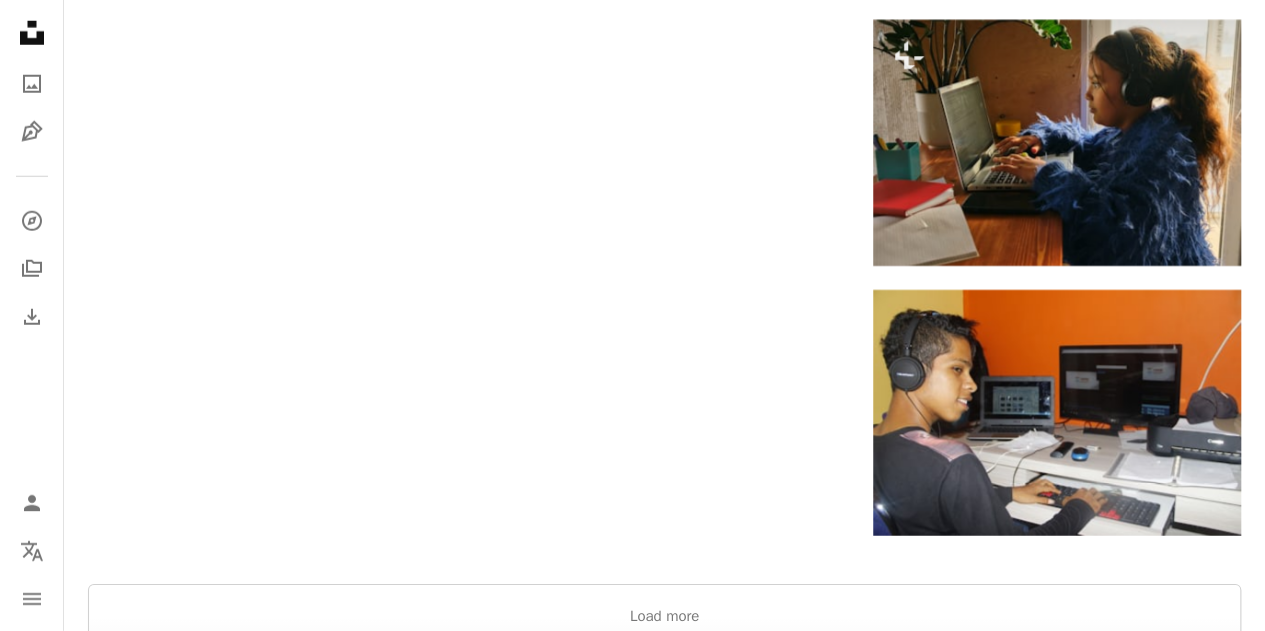 scroll, scrollTop: 2872, scrollLeft: 0, axis: vertical 